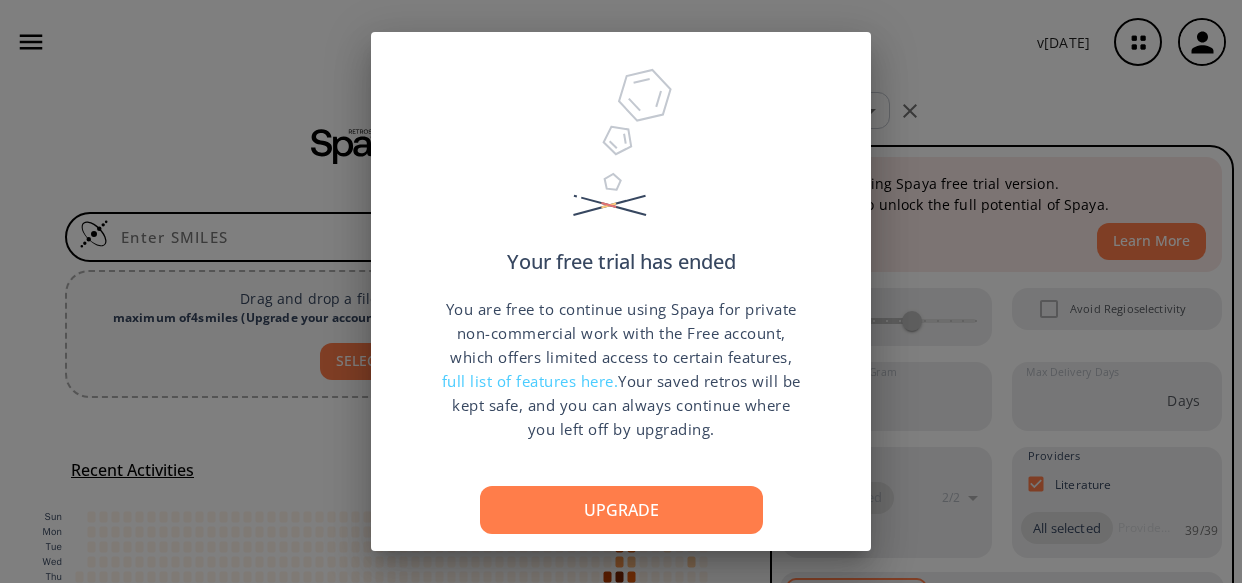 scroll, scrollTop: 0, scrollLeft: 0, axis: both 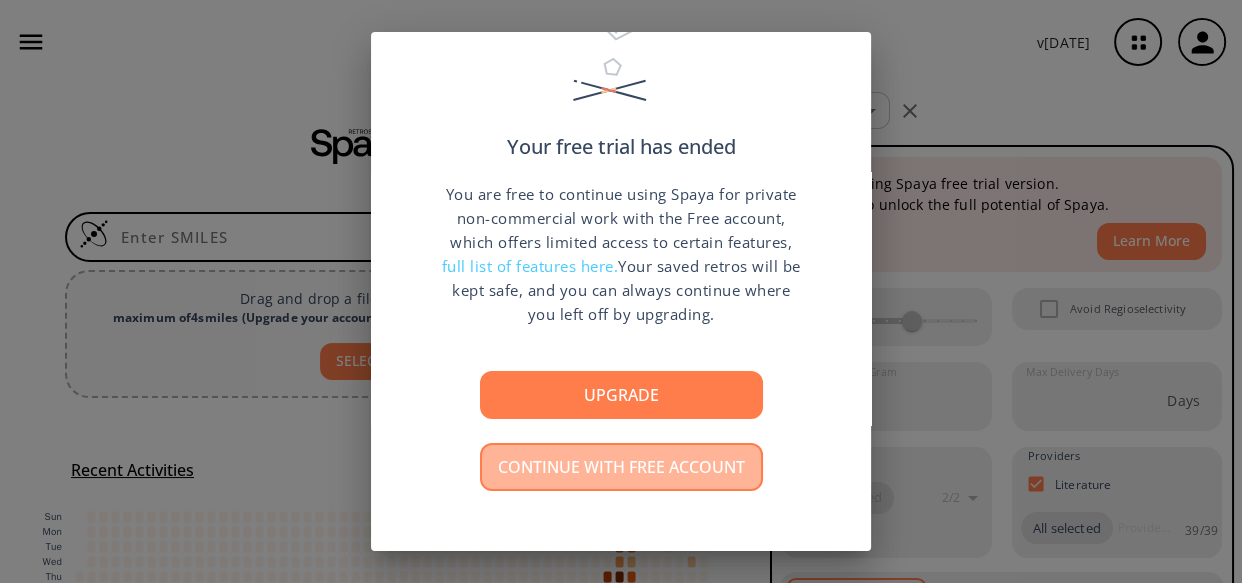 click on "Continue with free account" at bounding box center (621, 467) 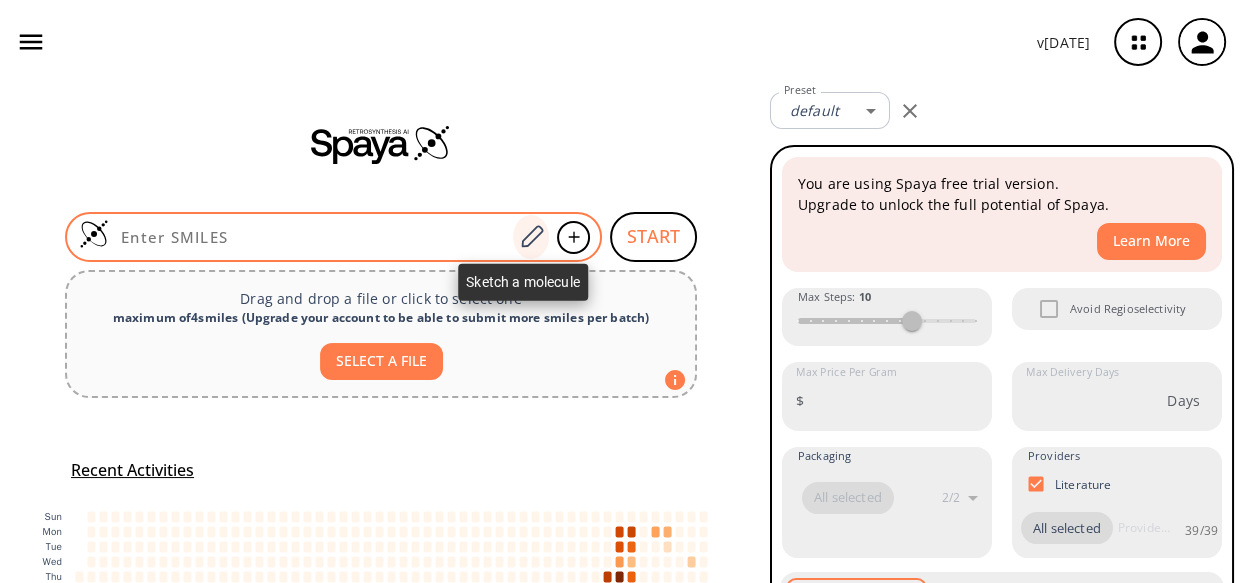 click 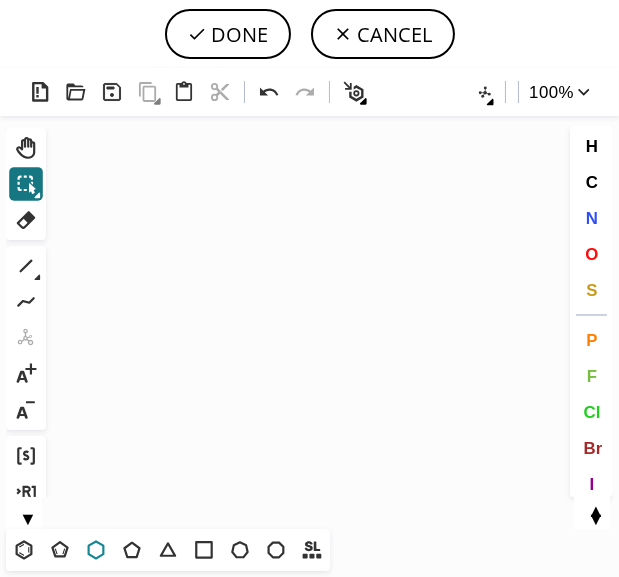 click 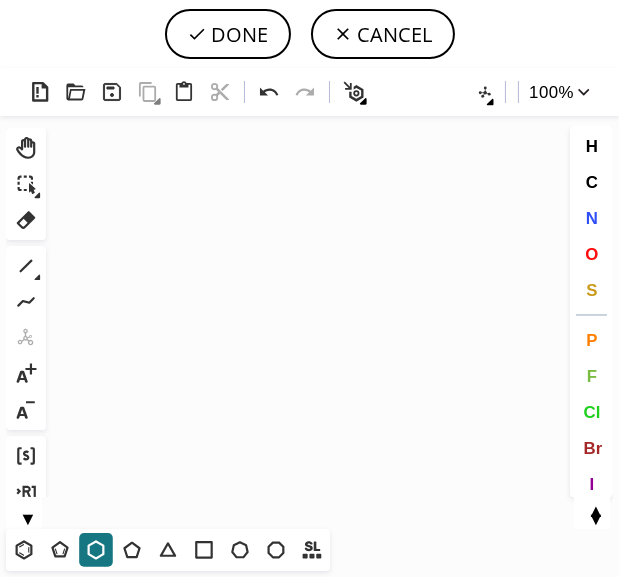 click on "Created with [PERSON_NAME] 2.3.0" 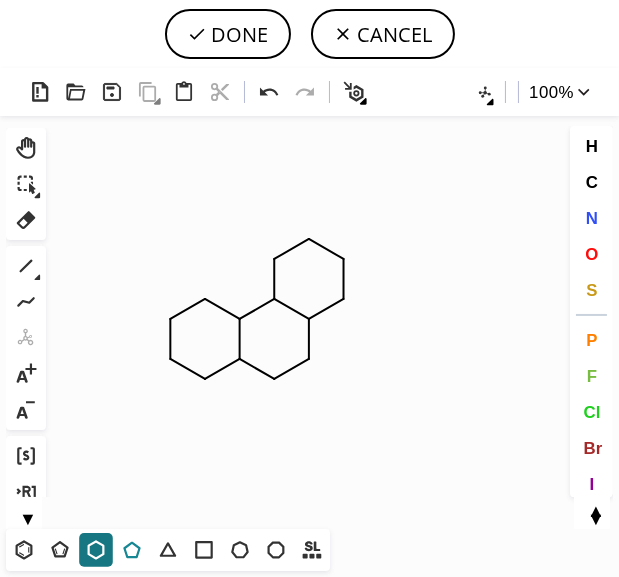 click 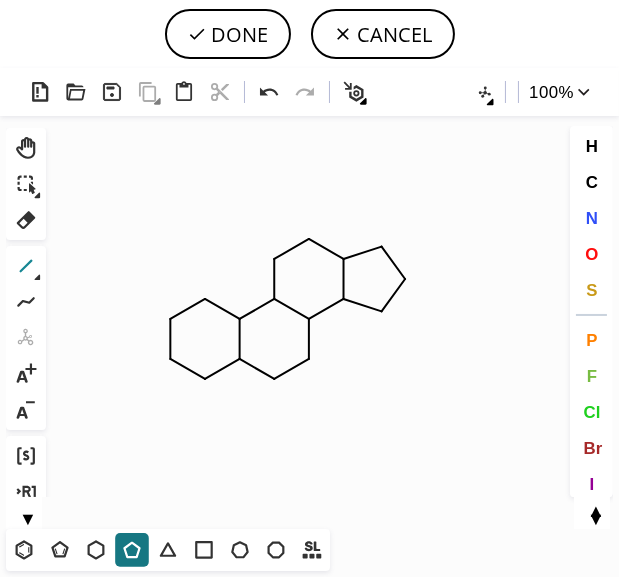 click 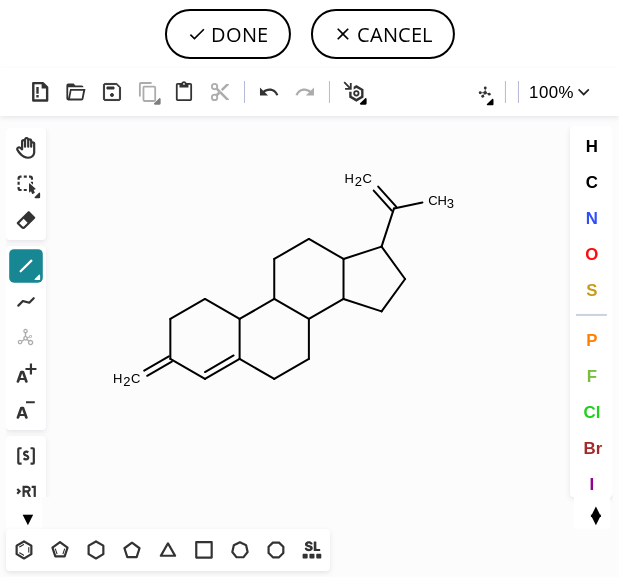 click 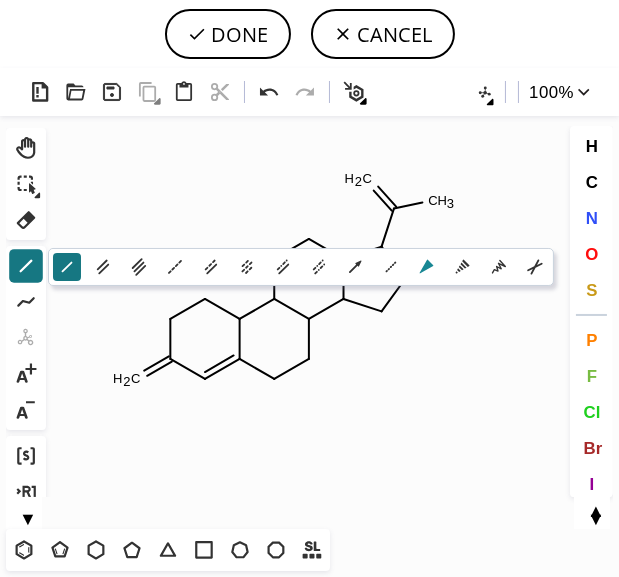 click 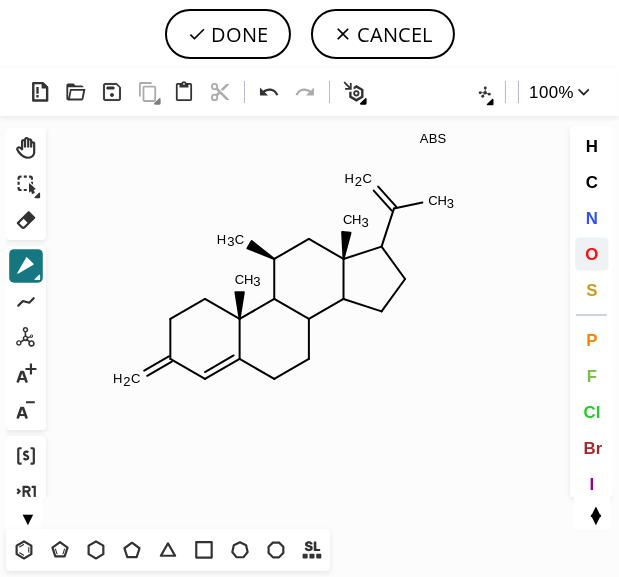 click on "O" at bounding box center (592, 254) 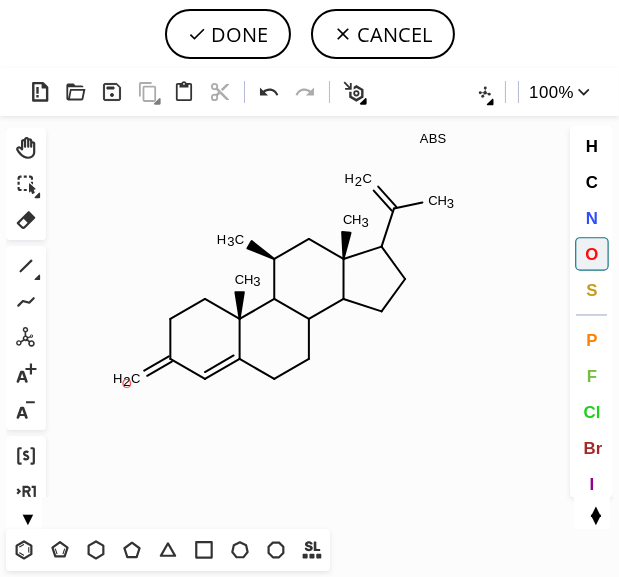 click on "O" 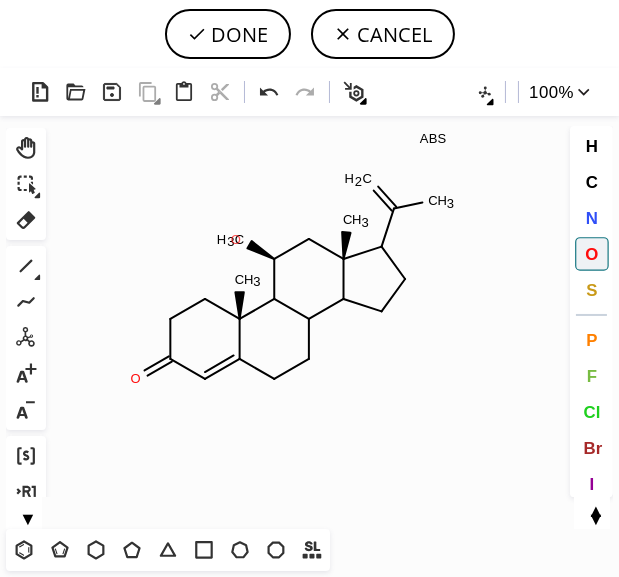 click on "O" 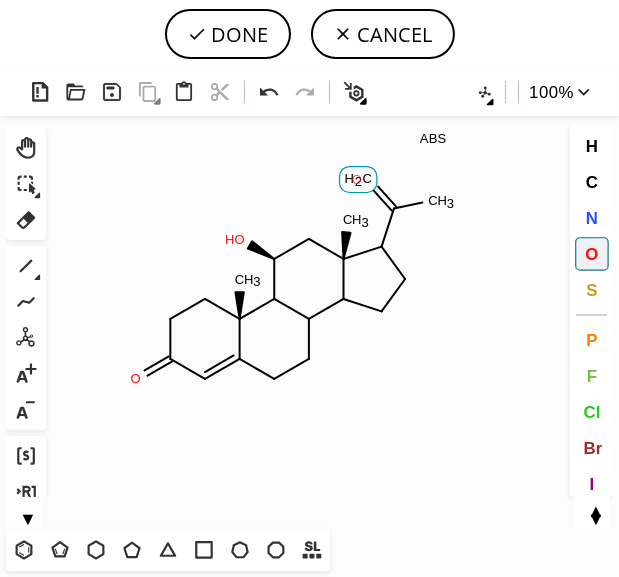 click on "O" 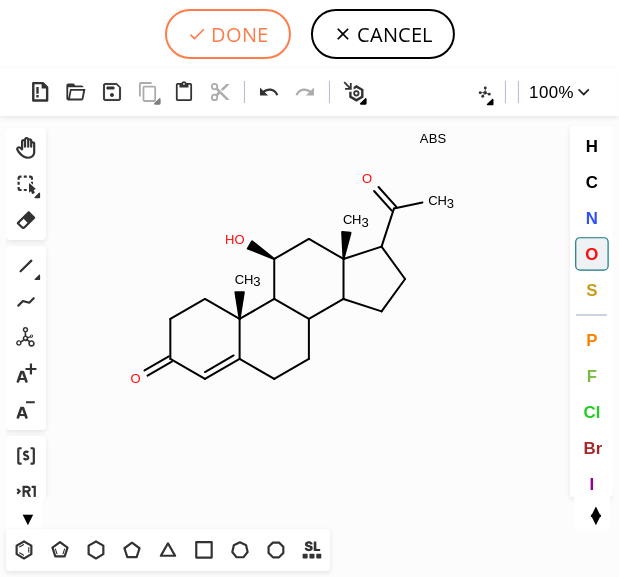 click on "DONE" at bounding box center [228, 34] 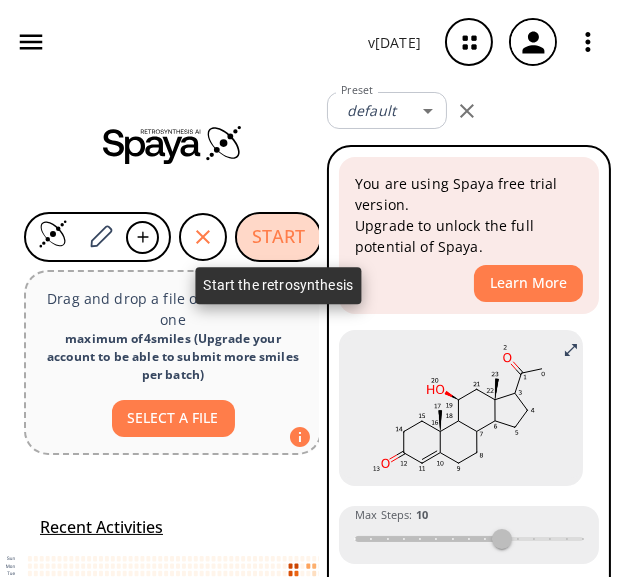 click on "START" at bounding box center [278, 237] 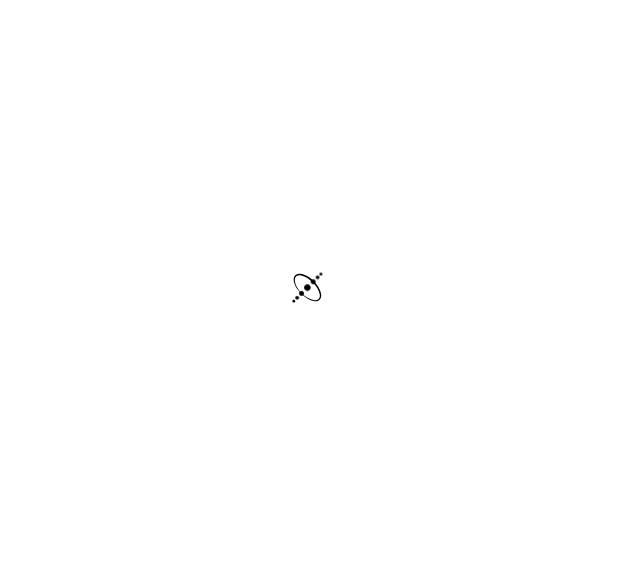scroll, scrollTop: 0, scrollLeft: 0, axis: both 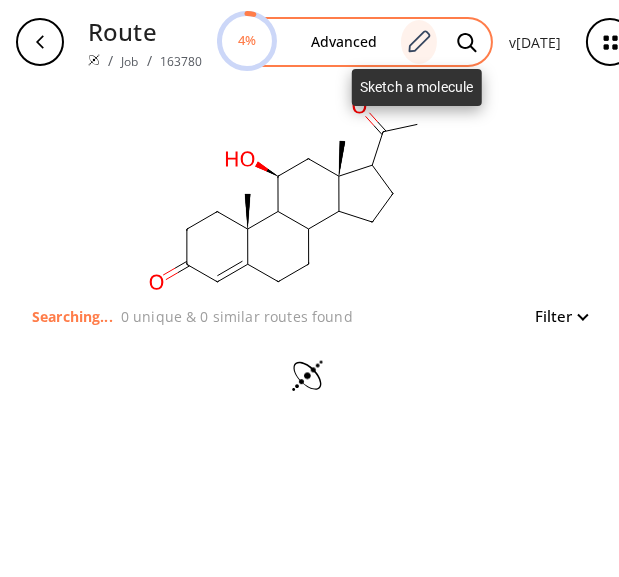click 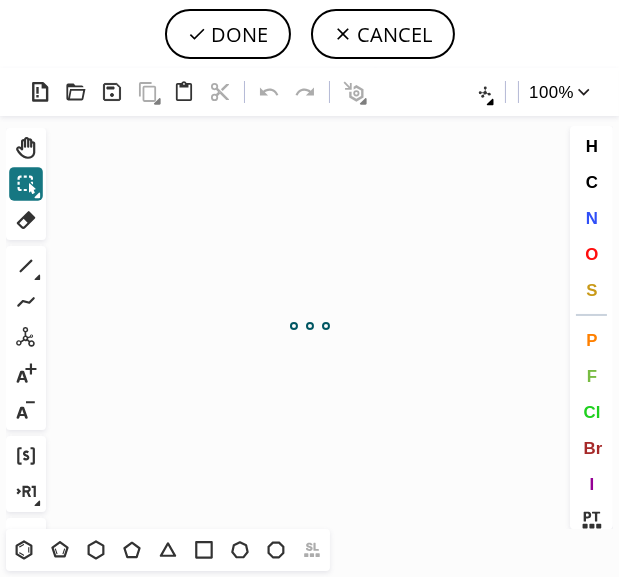 scroll, scrollTop: 0, scrollLeft: 0, axis: both 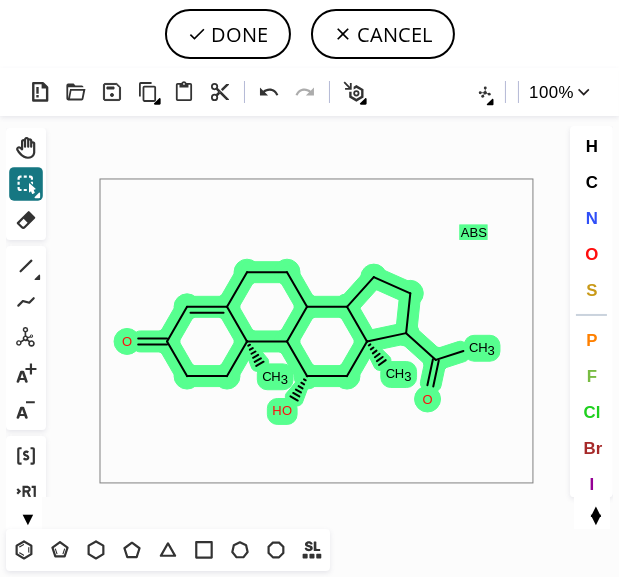 drag, startPoint x: 101, startPoint y: 180, endPoint x: 534, endPoint y: 484, distance: 529.0605 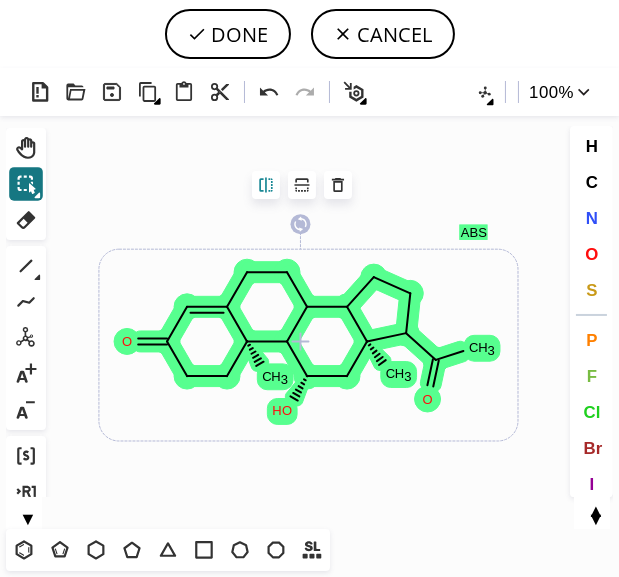 click 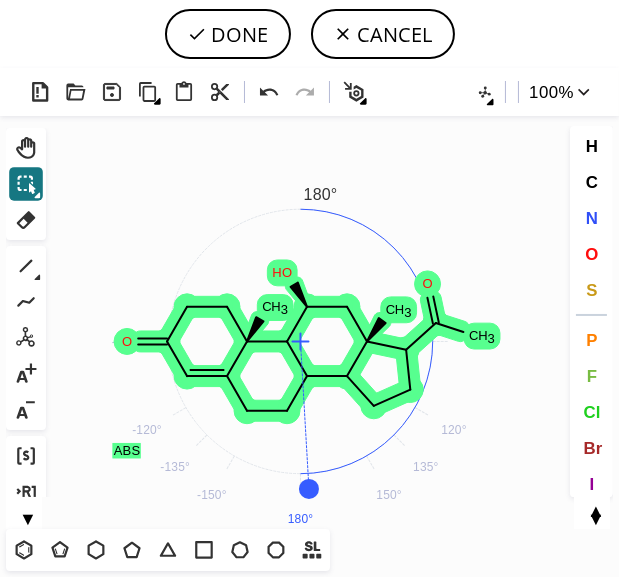 drag, startPoint x: 298, startPoint y: 225, endPoint x: 310, endPoint y: 490, distance: 265.27155 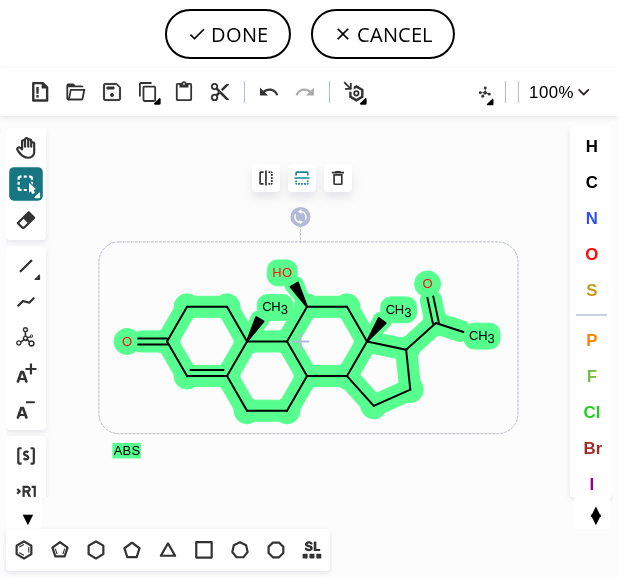 click 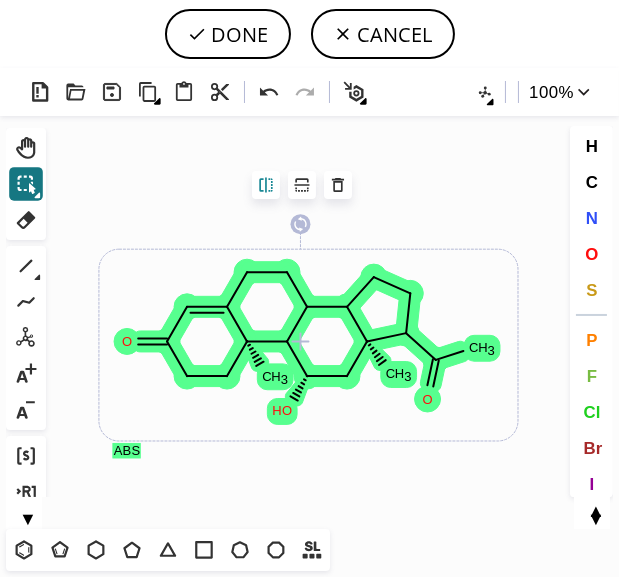click 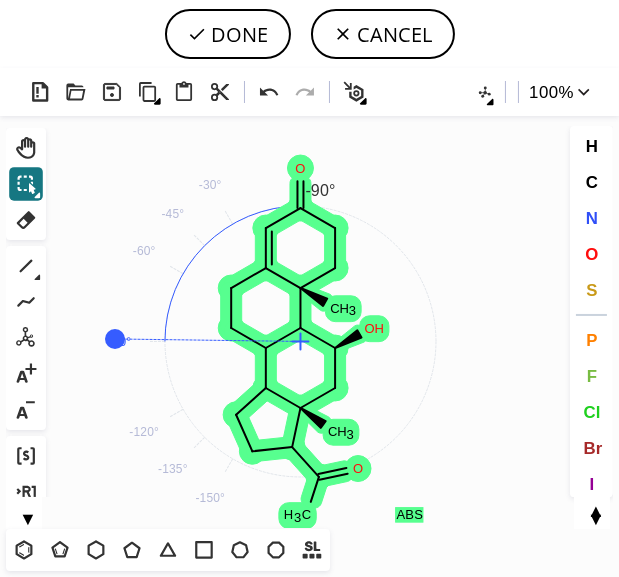 drag, startPoint x: 301, startPoint y: 227, endPoint x: 106, endPoint y: 359, distance: 235.47612 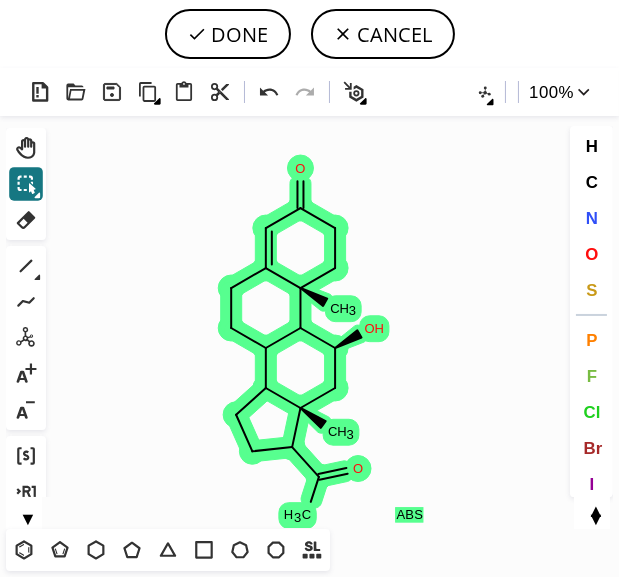 drag, startPoint x: 114, startPoint y: 339, endPoint x: 165, endPoint y: 440, distance: 113.14592 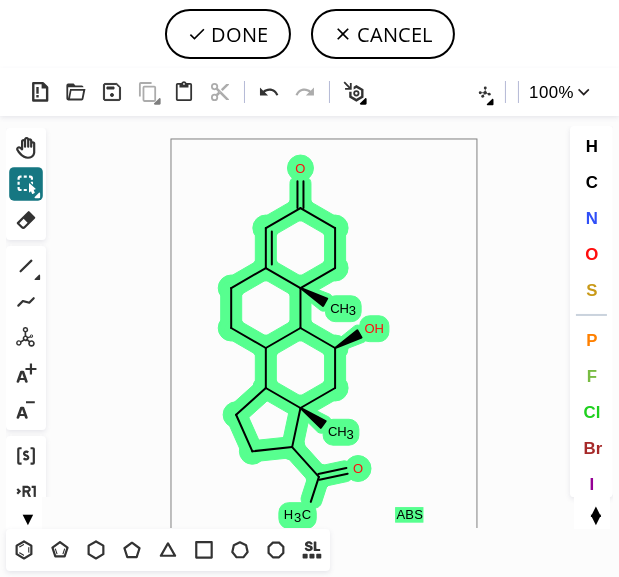 drag, startPoint x: 172, startPoint y: 140, endPoint x: 478, endPoint y: 618, distance: 567.55615 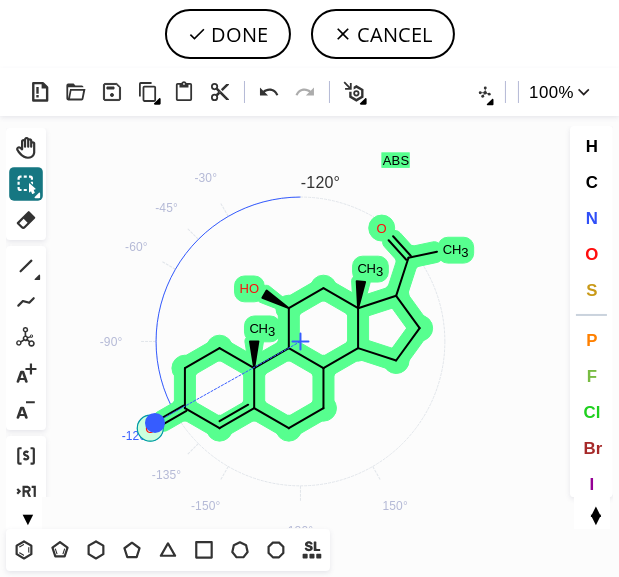 drag, startPoint x: 304, startPoint y: 116, endPoint x: 156, endPoint y: 424, distance: 341.71332 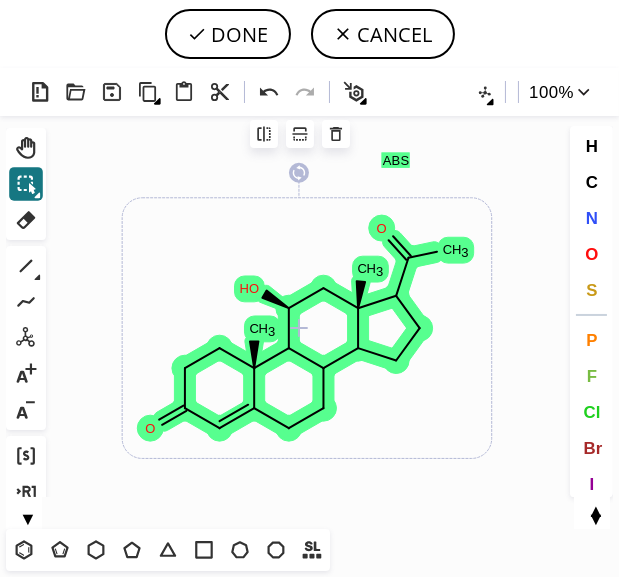 click on "Created with [PERSON_NAME] 2.3.0 O O C H 3 C H 3 O H C H 3 ABS" 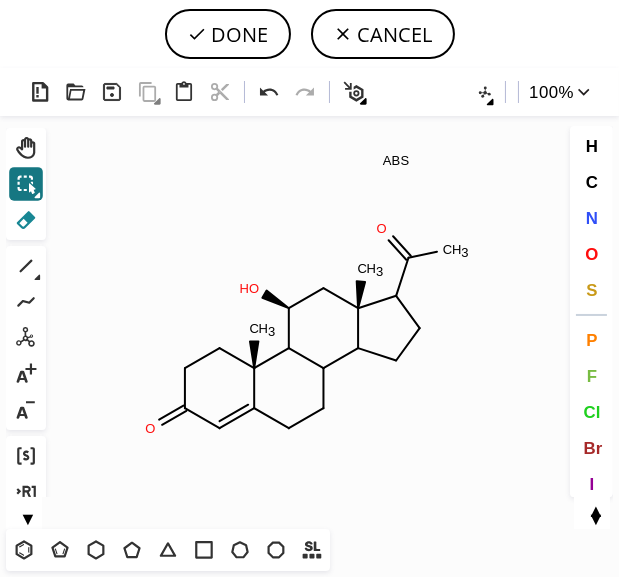 click 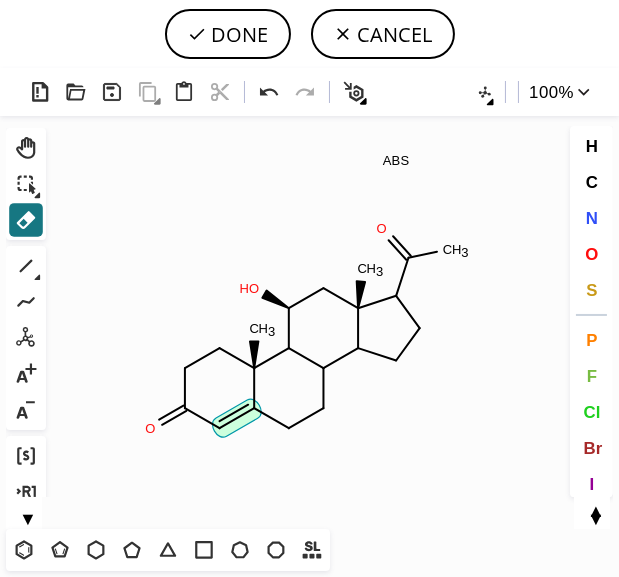 click 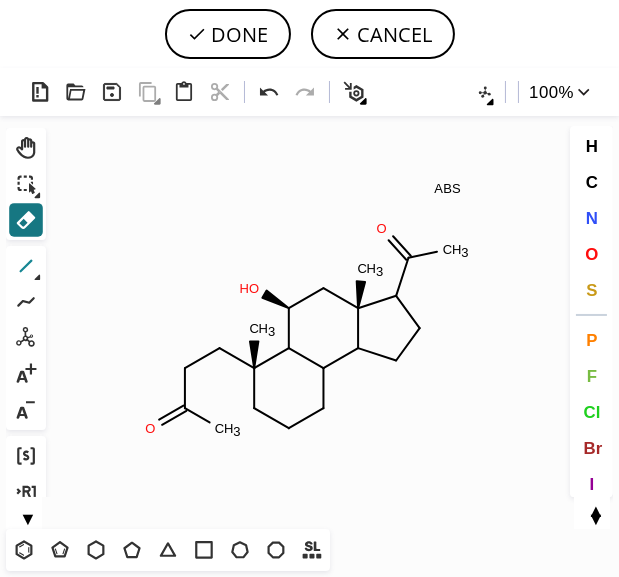 click 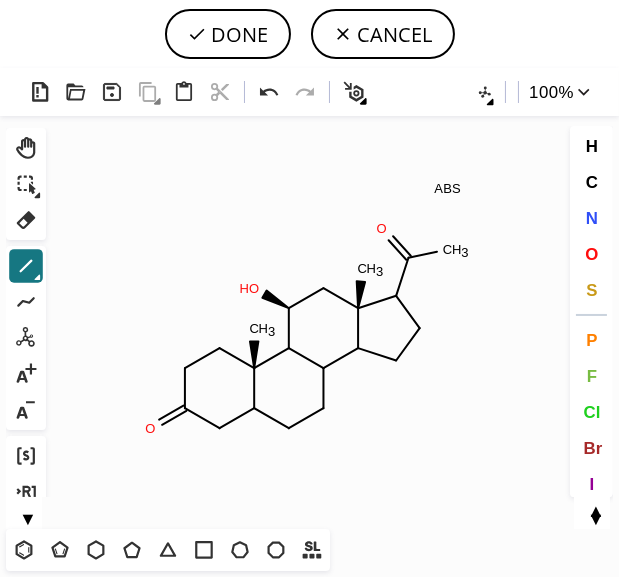 drag, startPoint x: 219, startPoint y: 420, endPoint x: 249, endPoint y: 415, distance: 30.413813 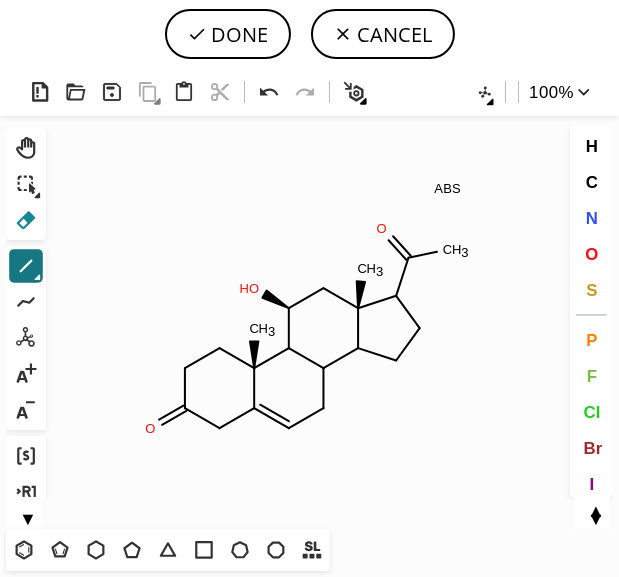click 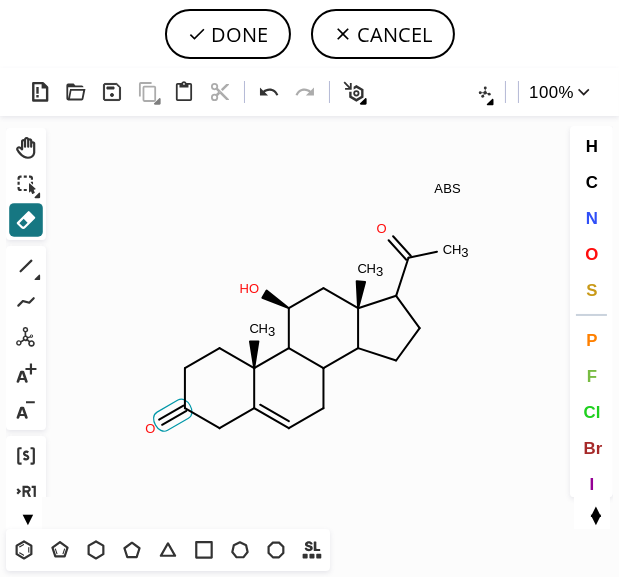 click 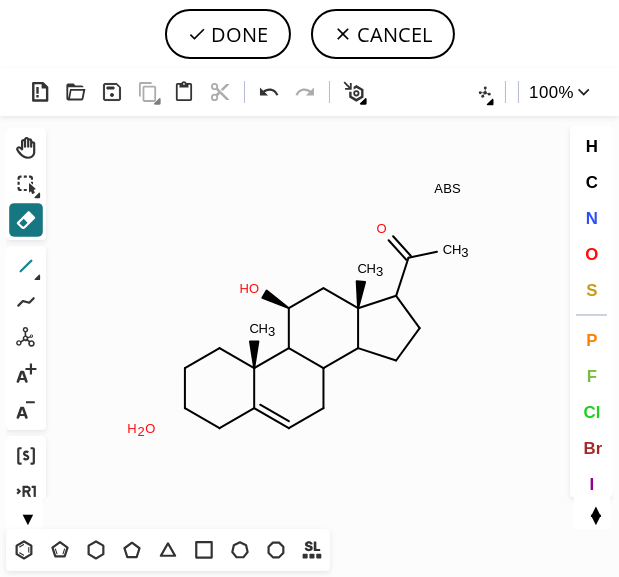 click 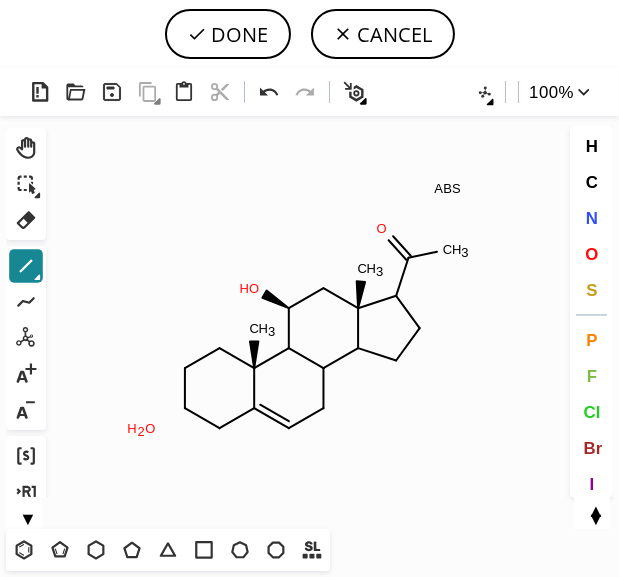 click 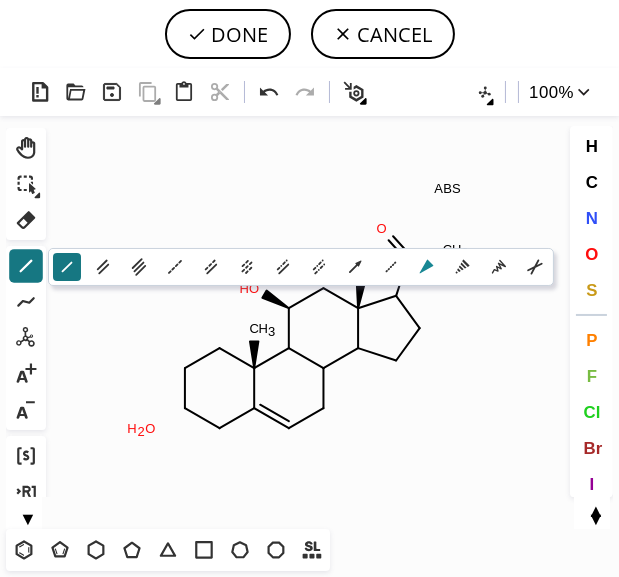 click 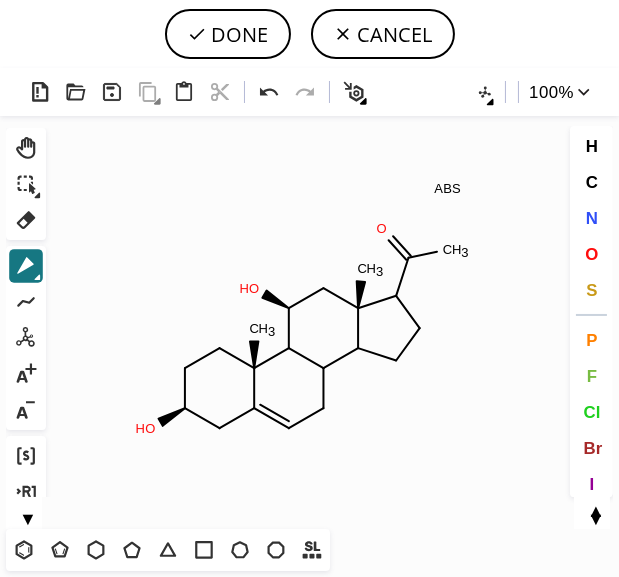 drag, startPoint x: 185, startPoint y: 409, endPoint x: 145, endPoint y: 421, distance: 41.761227 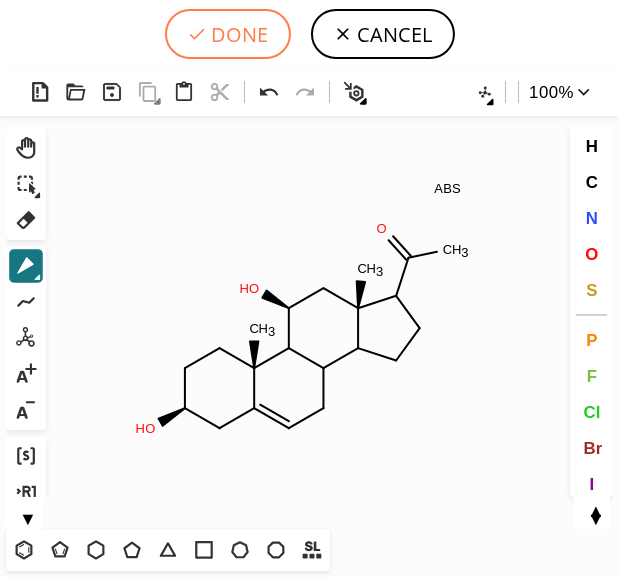 click on "DONE" at bounding box center (228, 34) 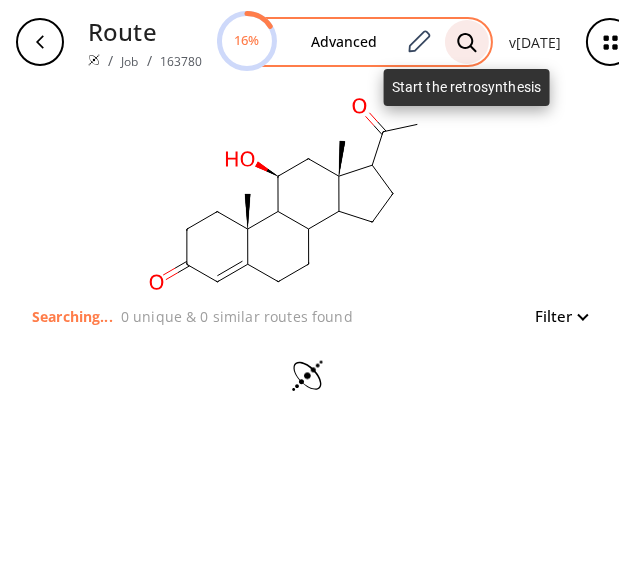 click 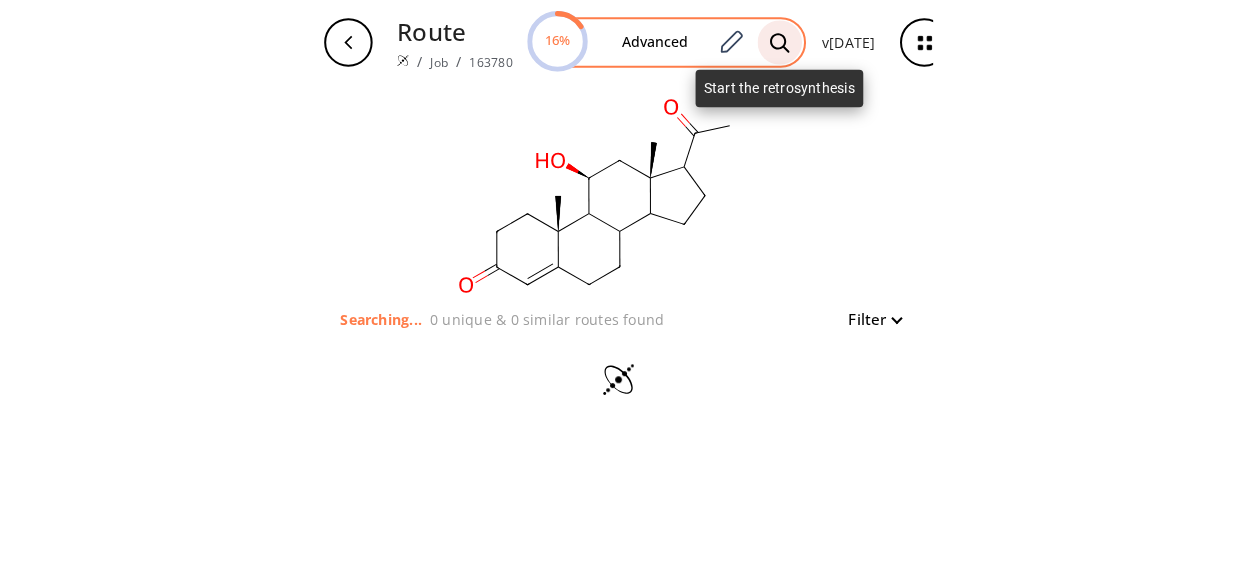 scroll, scrollTop: 0, scrollLeft: 596, axis: horizontal 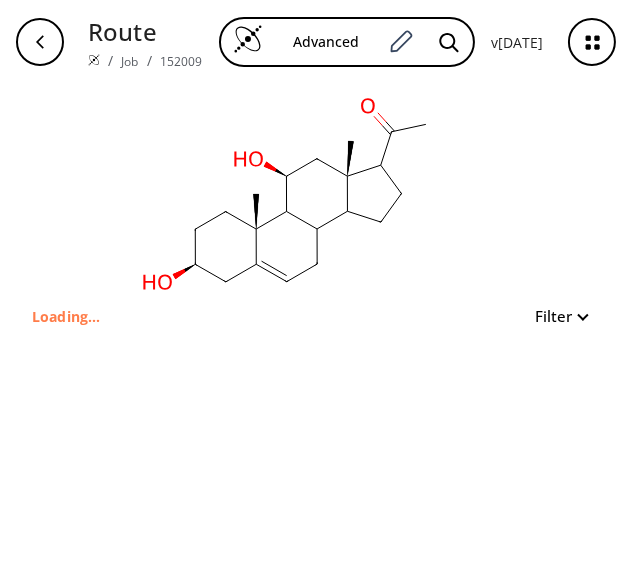 type on "C1[C@H](O)CC2=CCC3C4CCC(C(=O)C)[C@@]4(C)C[C@H](O)C3[C@@]2(C)C1" 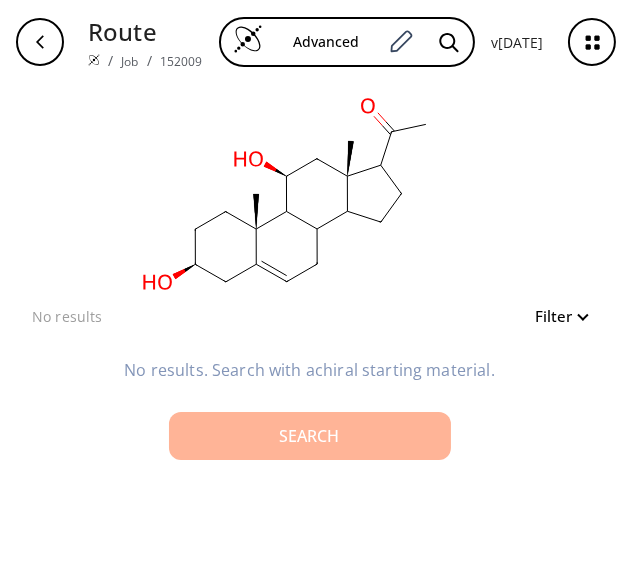 click on "Search" at bounding box center (310, 436) 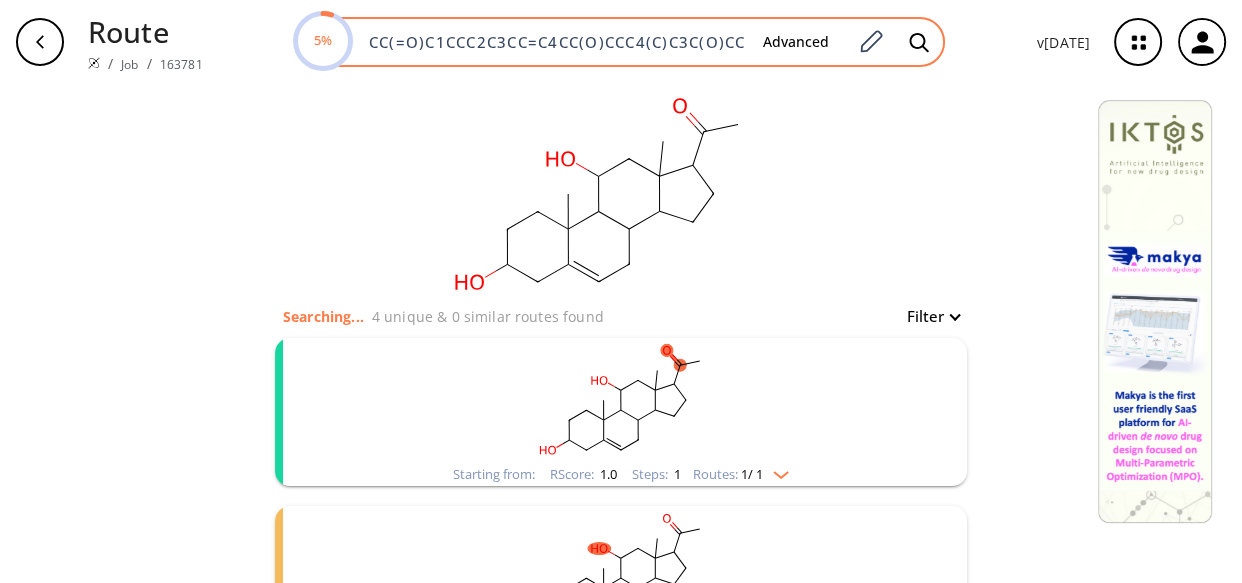 click on "CC(=O)C1CCC2C3CC=C4CC(O)CCC4(C)C3C(O)CC12C" at bounding box center [552, 42] 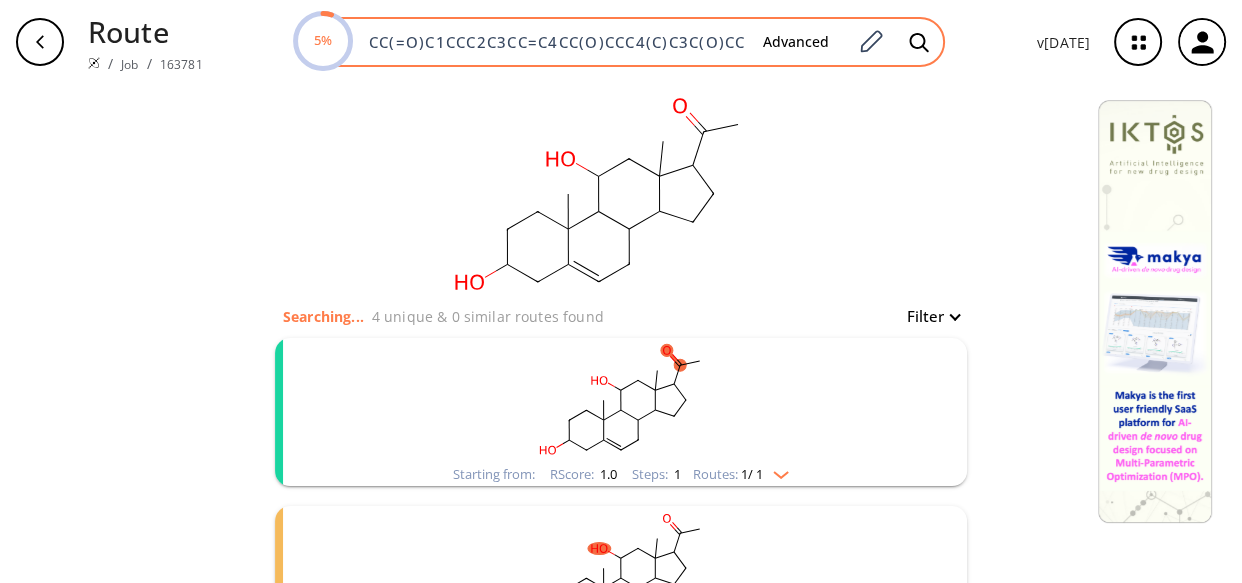 click on "CC(=O)C1CCC2C3CC=C4CC(O)CCC4(C)C3C(O)CC12C" at bounding box center (552, 42) 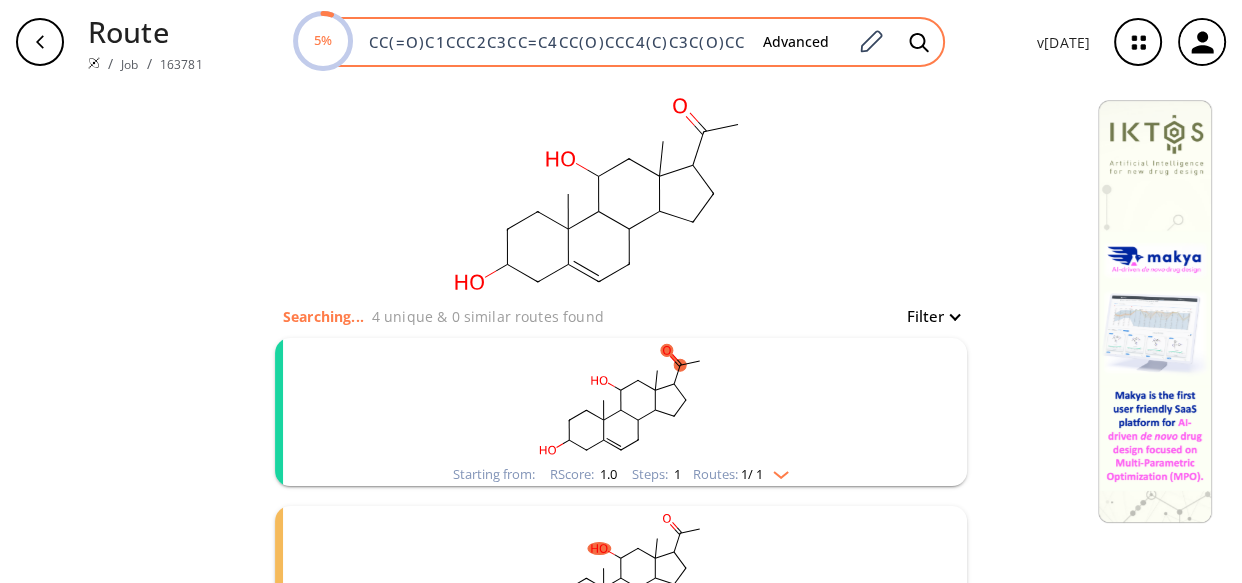 click on "CC(=O)C1CCC2C3CC=C4CC(O)CCC4(C)C3C(O)CC12C" at bounding box center [552, 42] 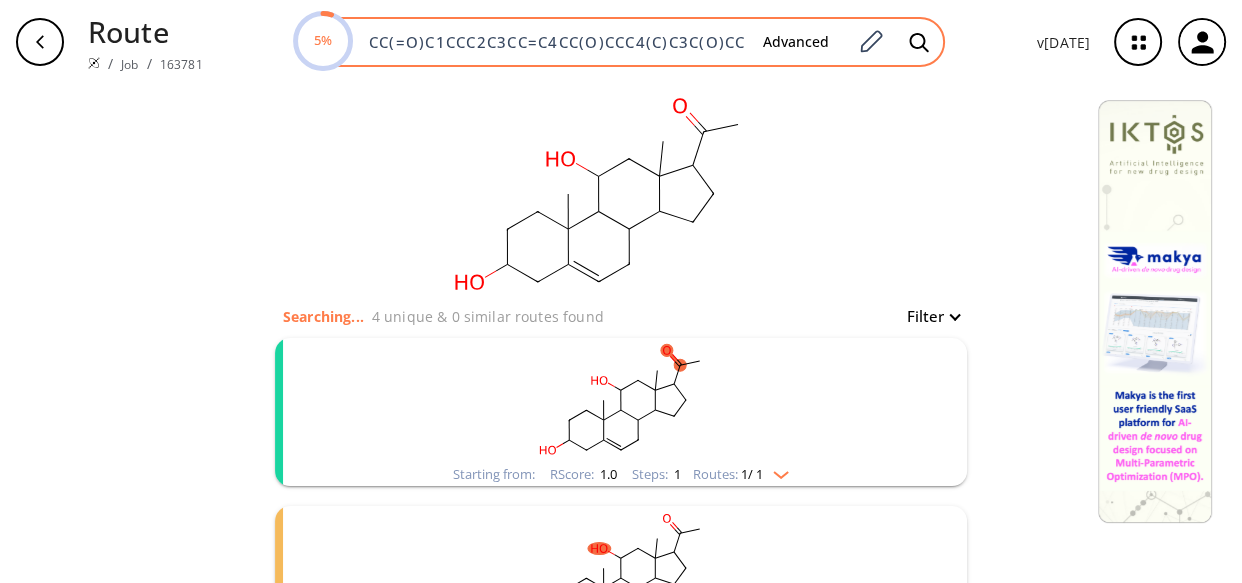 paste on "1(CC(C3C2CC=C4C3(CCC(C4)O)C)O)" 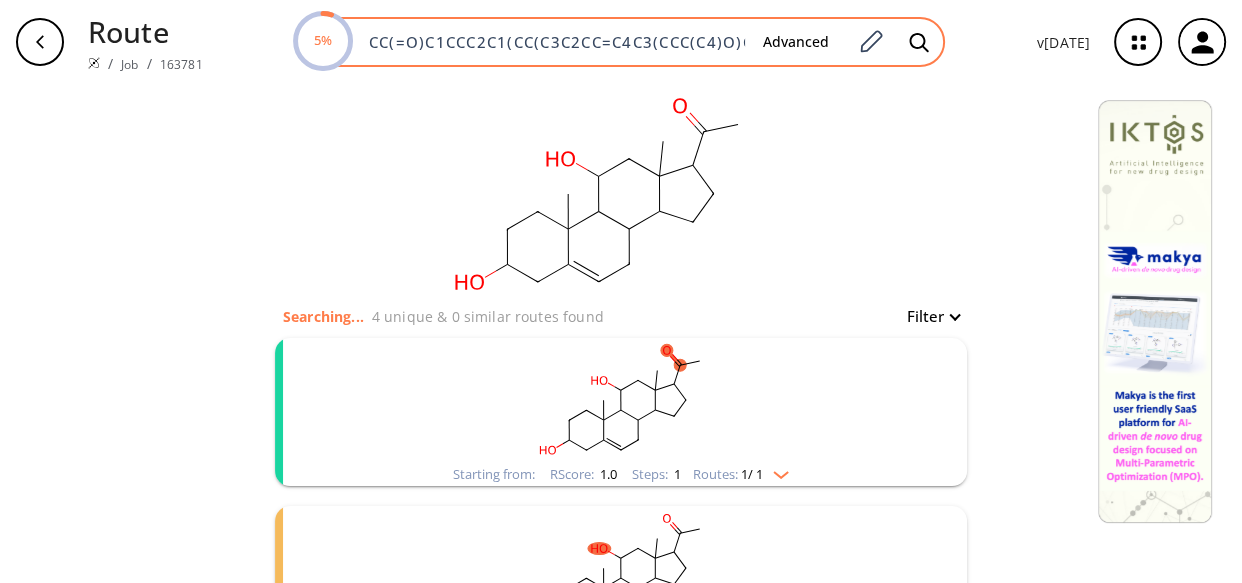 scroll, scrollTop: 0, scrollLeft: 43, axis: horizontal 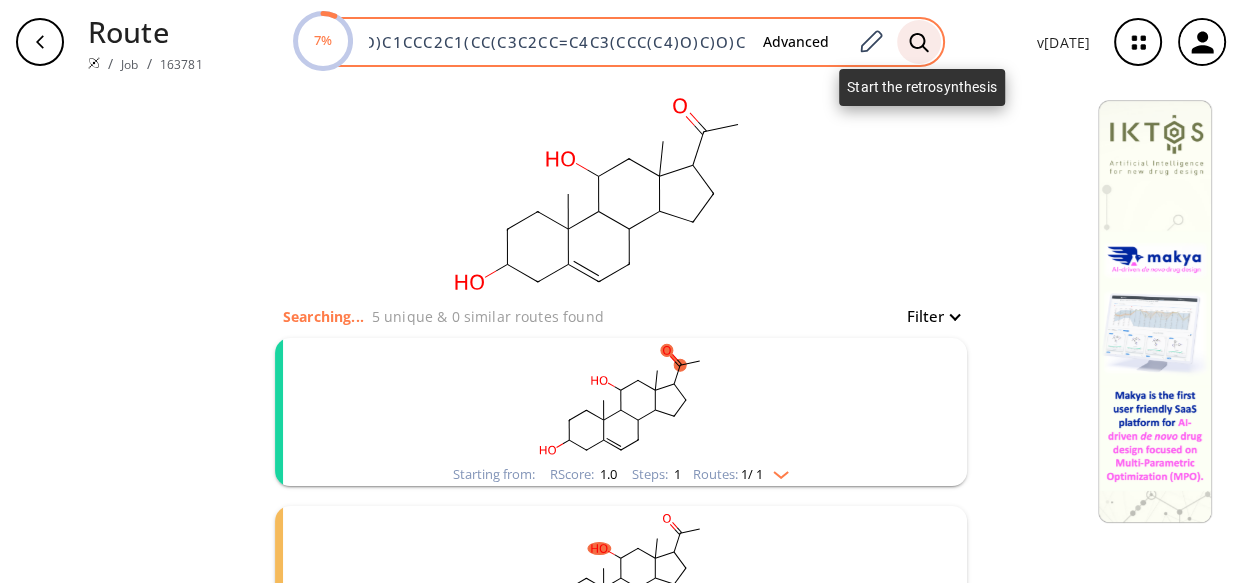 type on "CC(=O)C1CCC2C1(CC(C3C2CC=C4C3(CCC(C4)O)C)O)C" 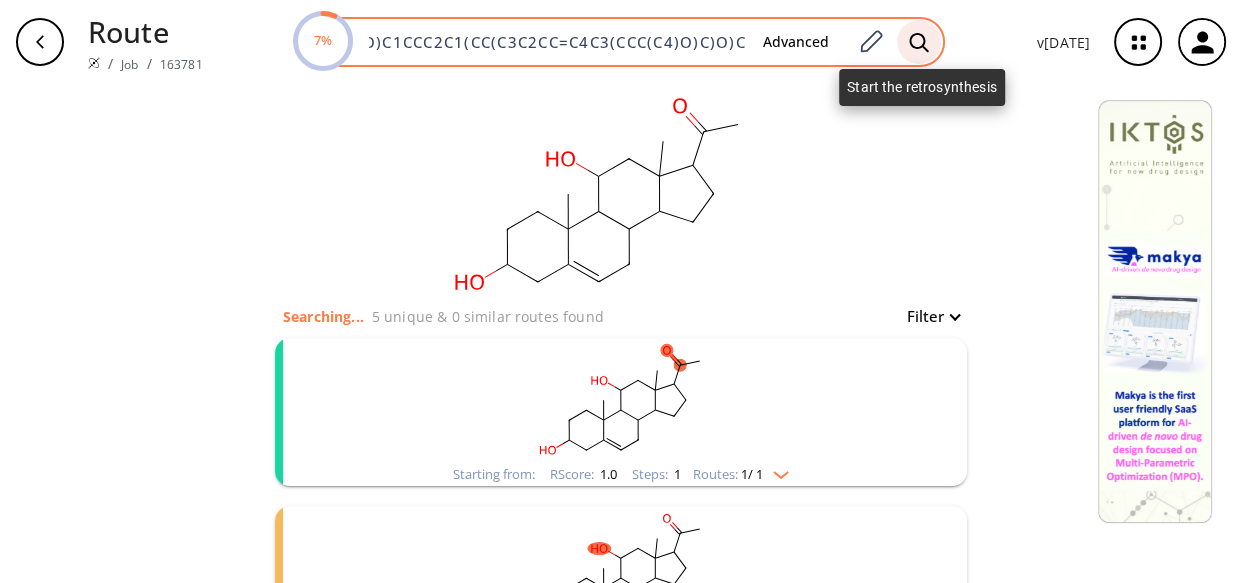 click 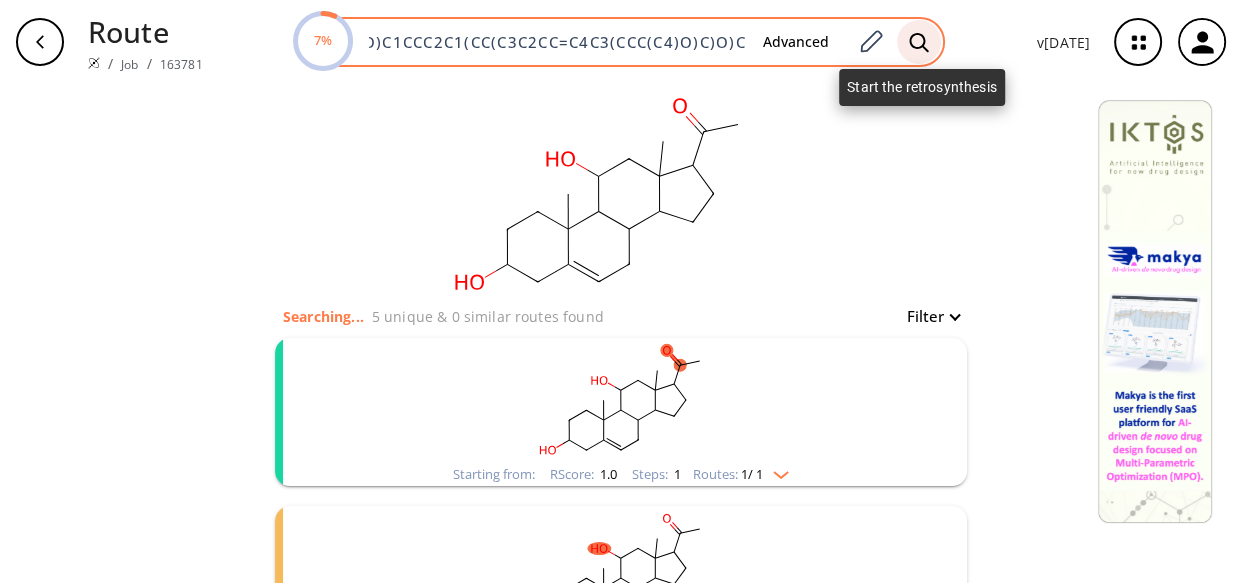scroll, scrollTop: 0, scrollLeft: 43, axis: horizontal 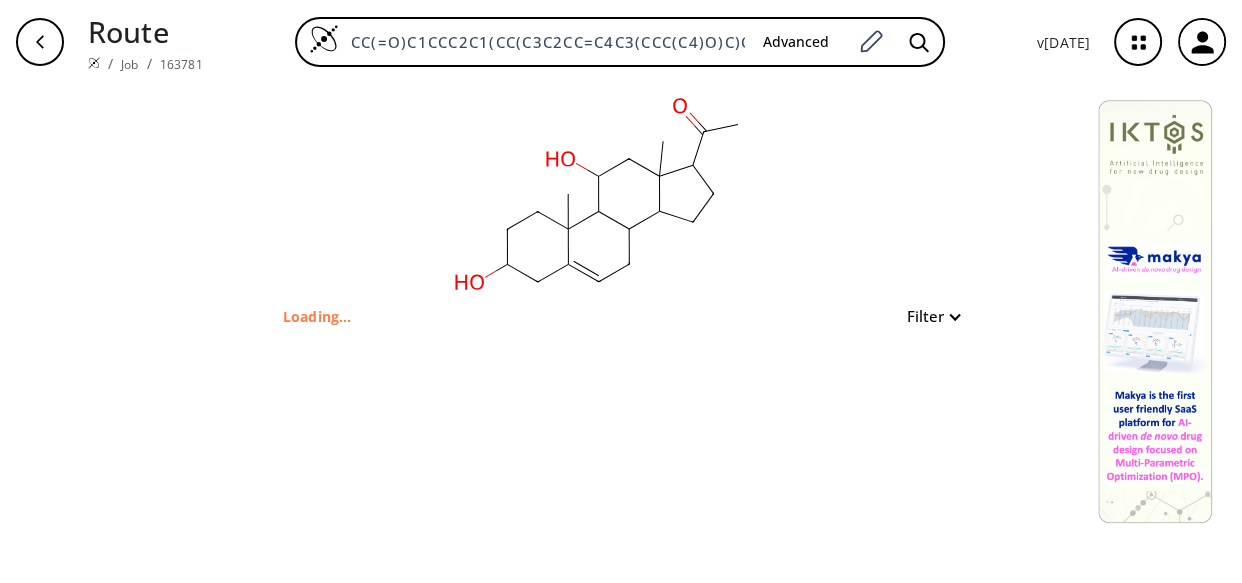 type on "CC(=O)C1CCC2C3CC=C4CC(O)CCC4(C)C3C(O)CC12C" 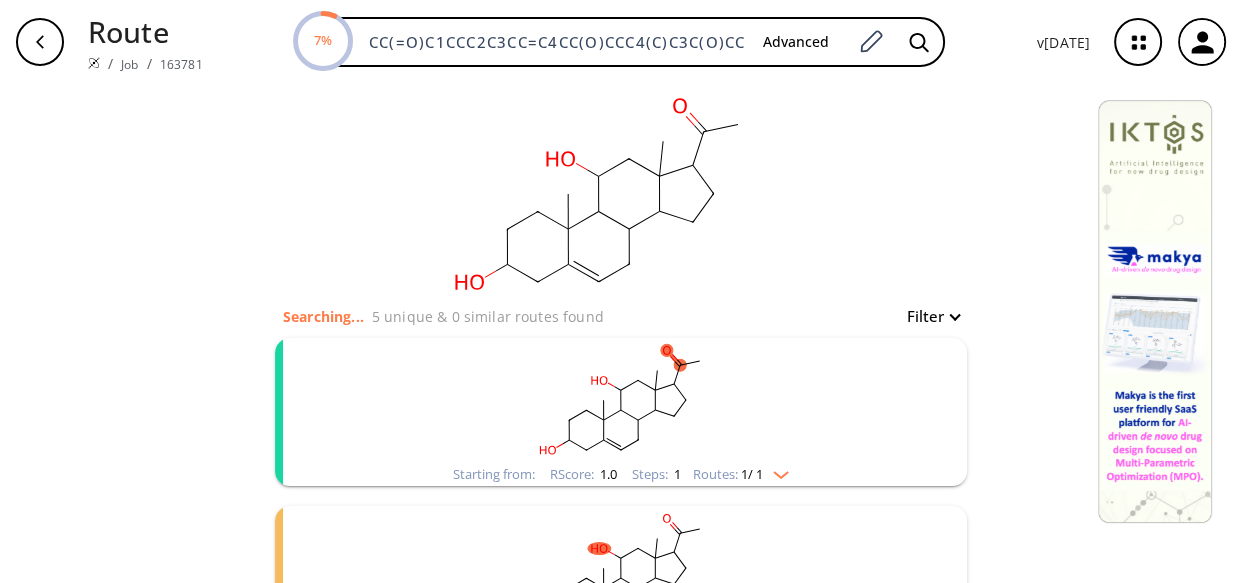click 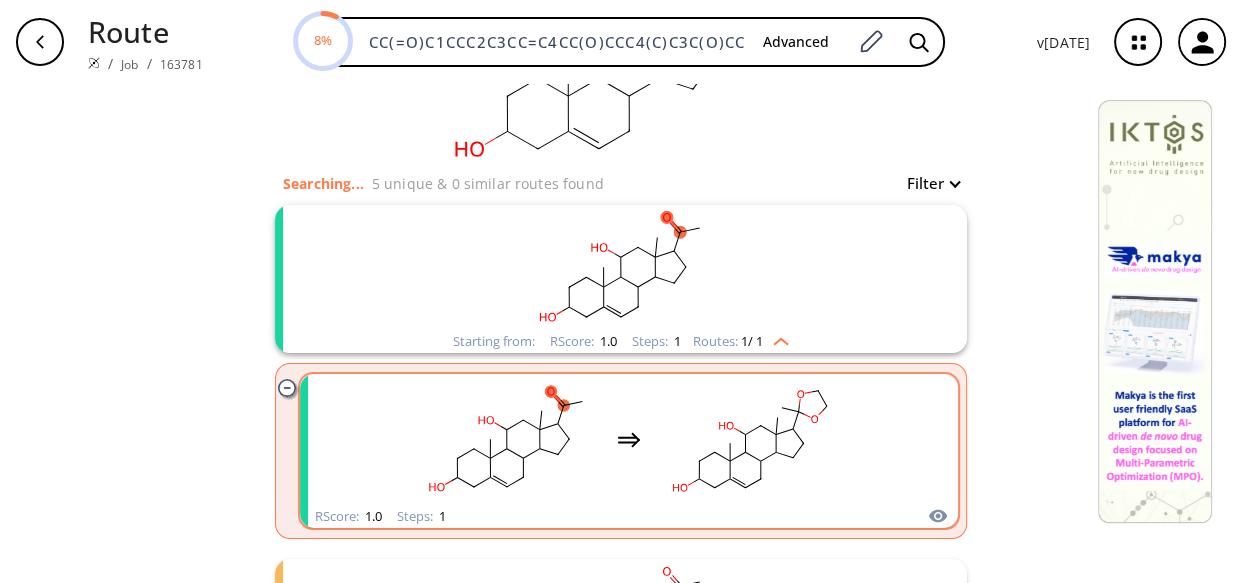 scroll, scrollTop: 151, scrollLeft: 0, axis: vertical 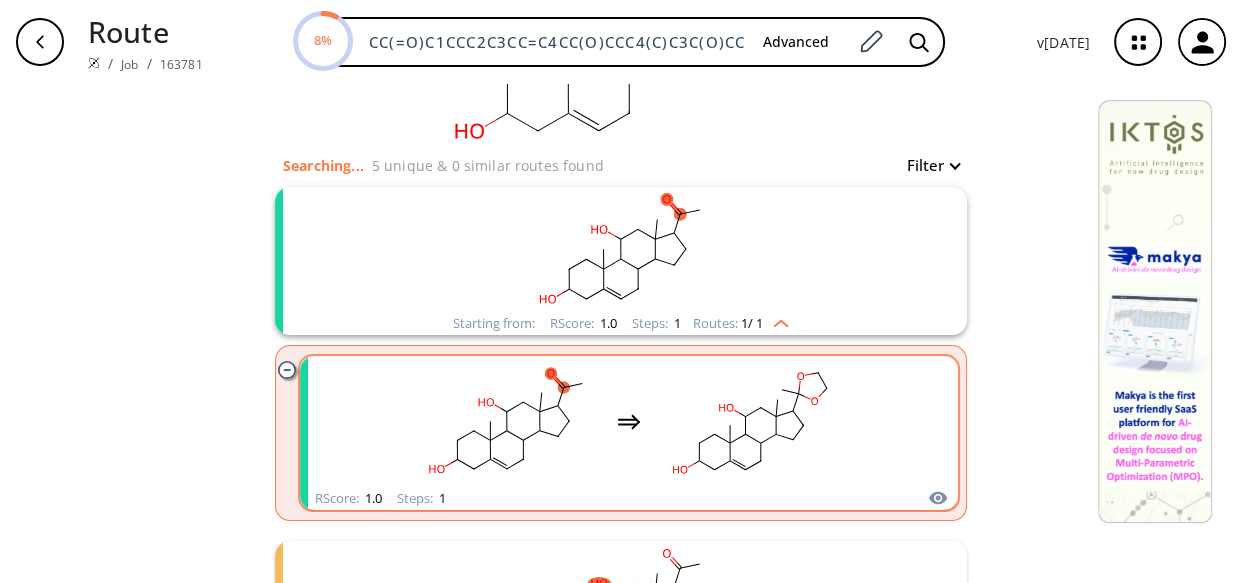 click 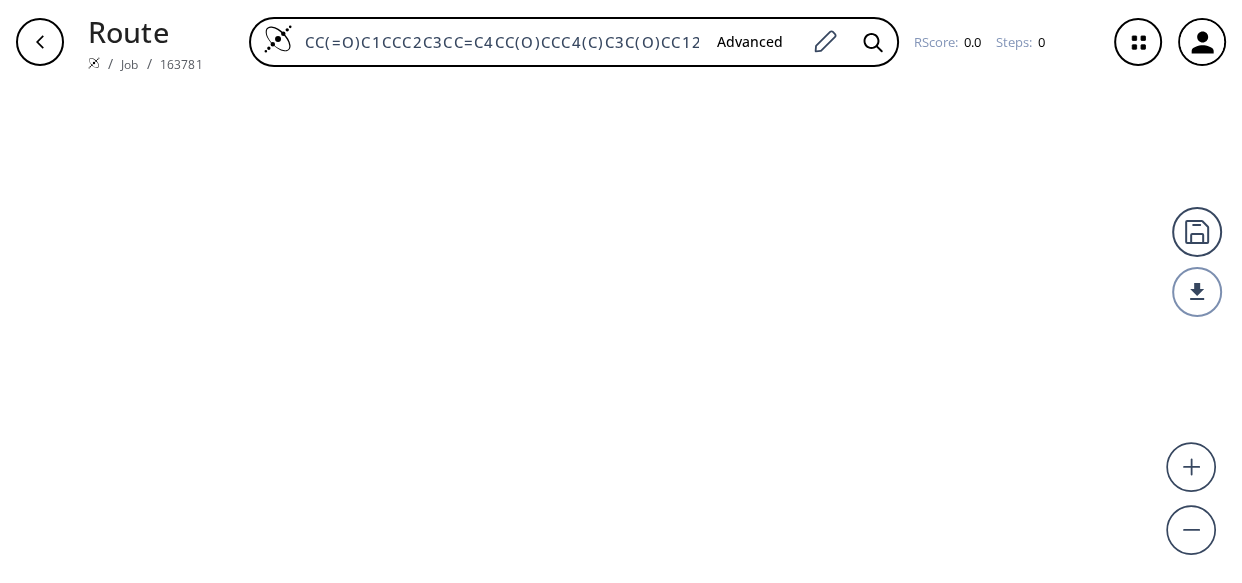 scroll, scrollTop: 0, scrollLeft: 0, axis: both 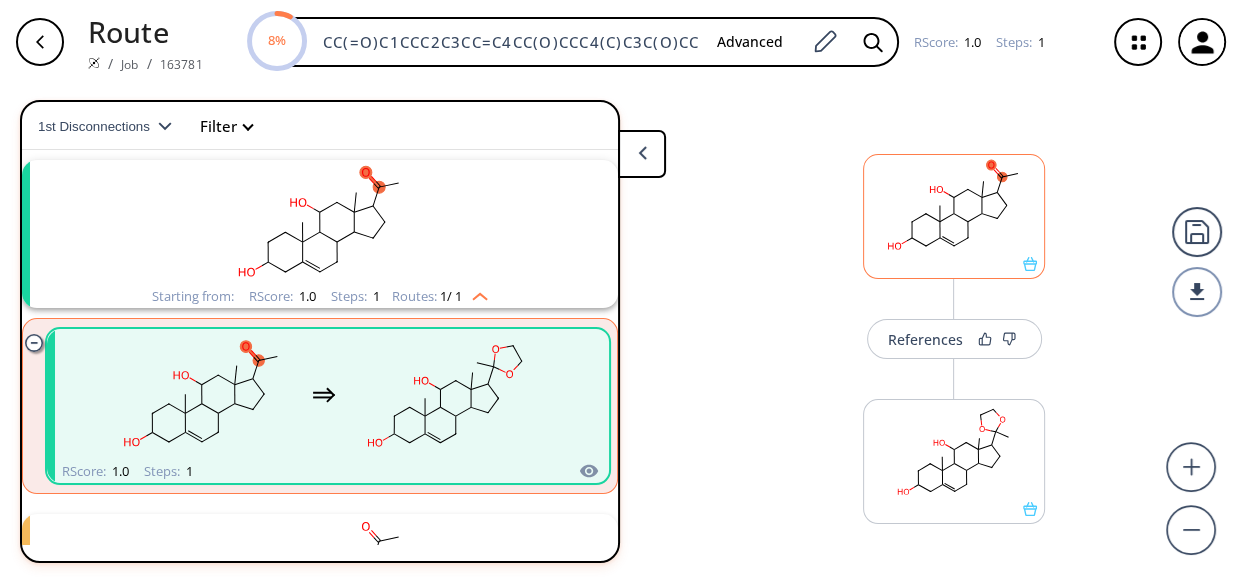 click at bounding box center (954, 216) 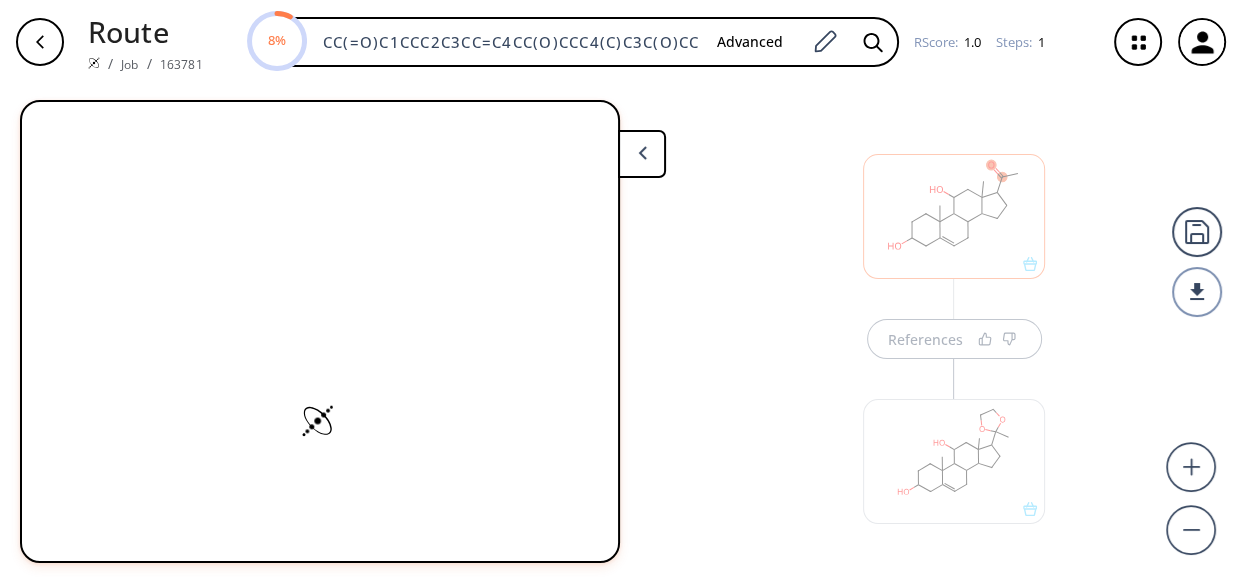 scroll, scrollTop: 10, scrollLeft: 0, axis: vertical 